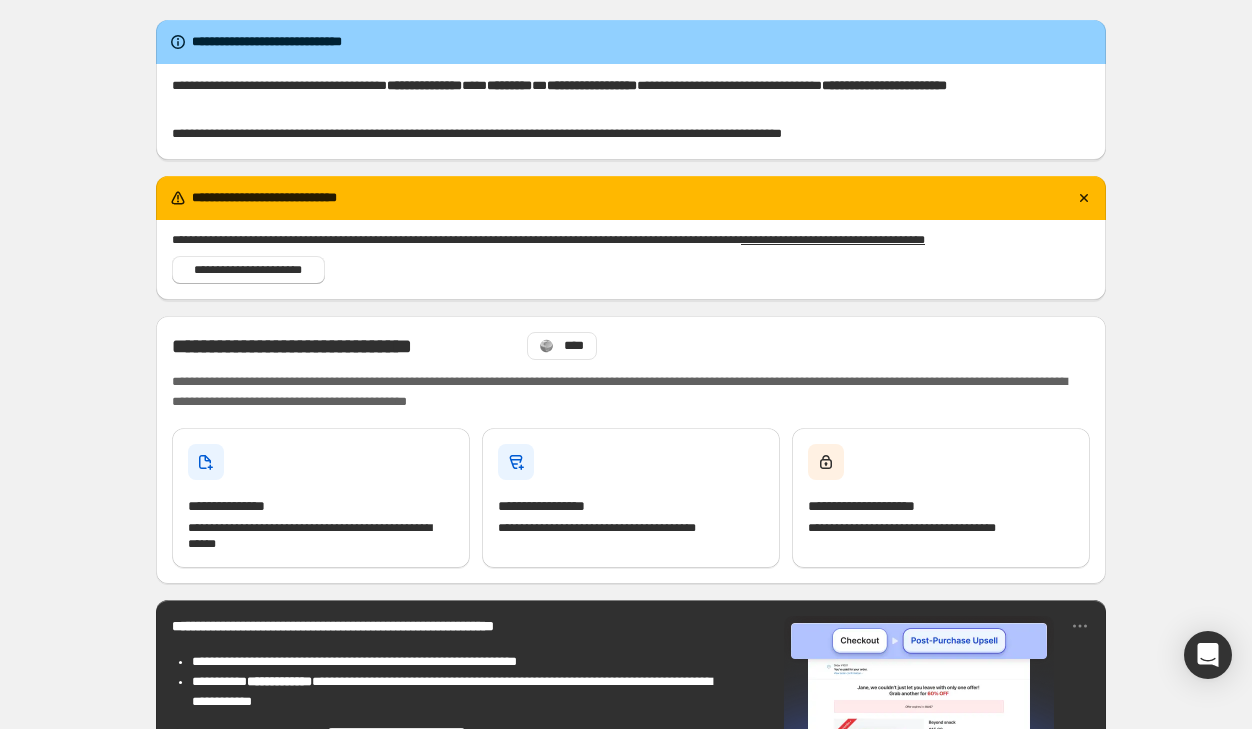 scroll, scrollTop: 0, scrollLeft: 0, axis: both 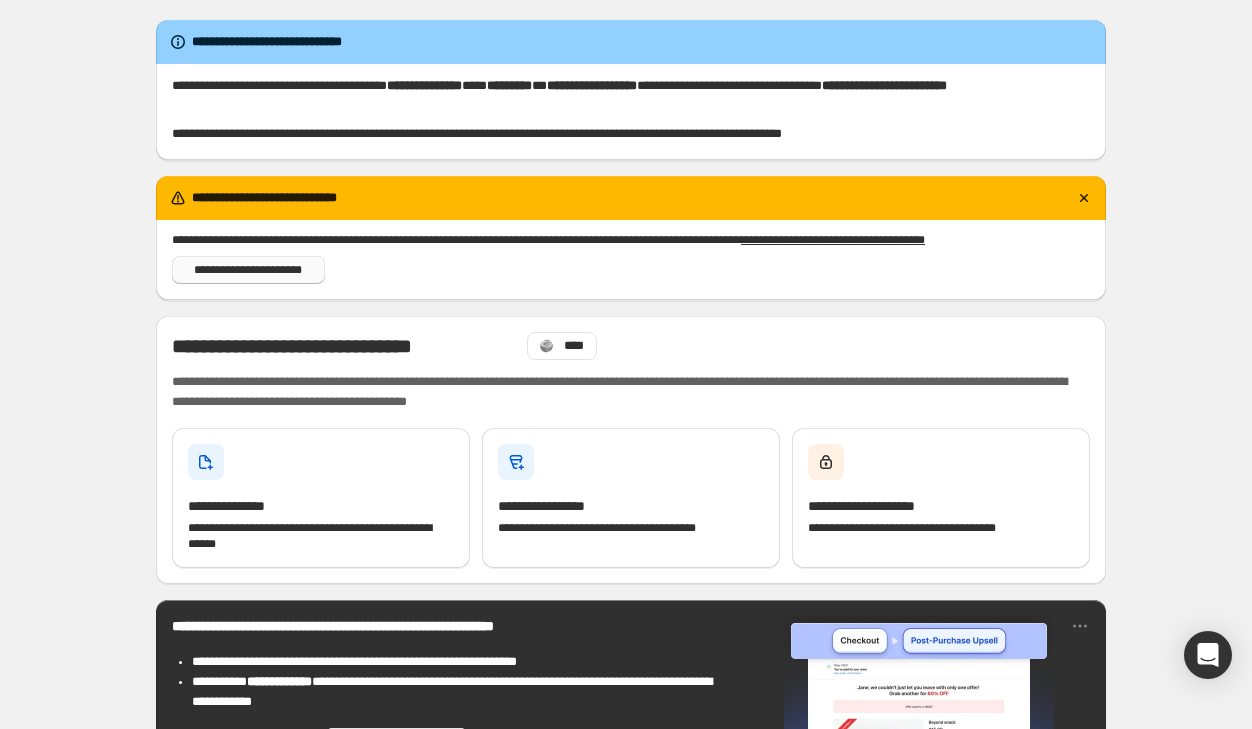 click on "**********" at bounding box center [248, 270] 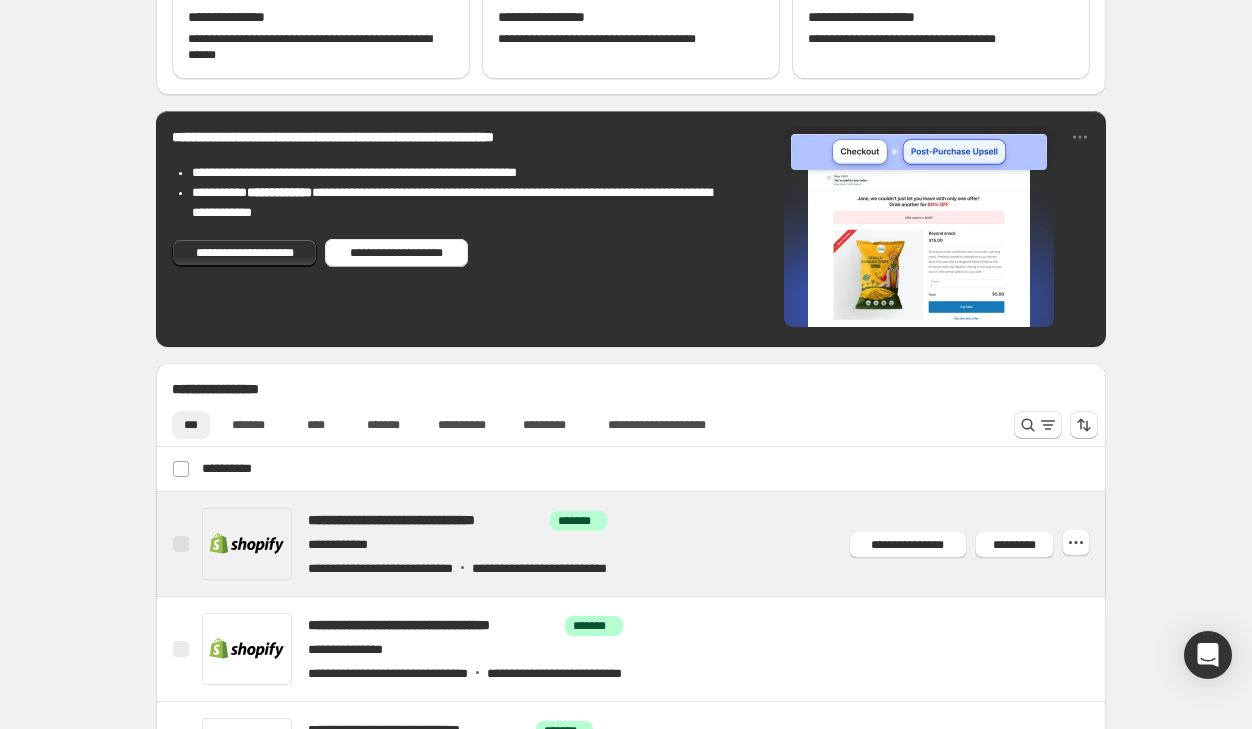 scroll, scrollTop: 488, scrollLeft: 0, axis: vertical 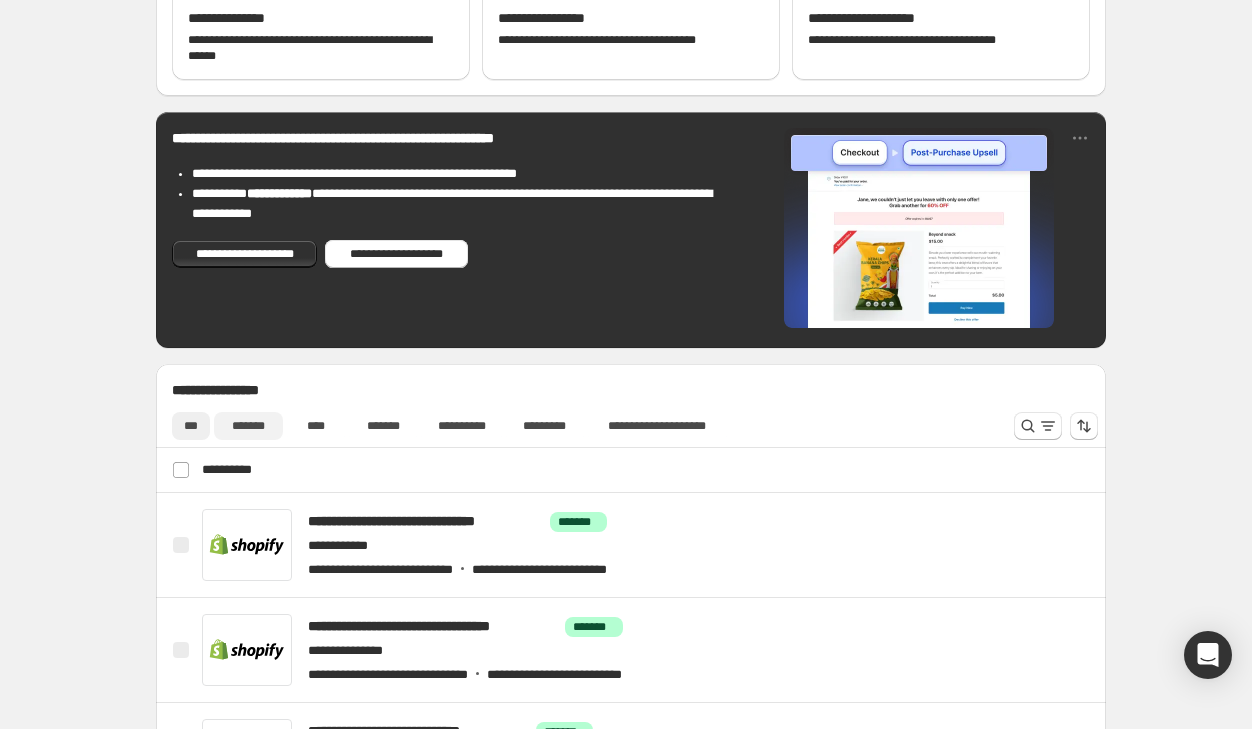 click on "*******" at bounding box center (248, 426) 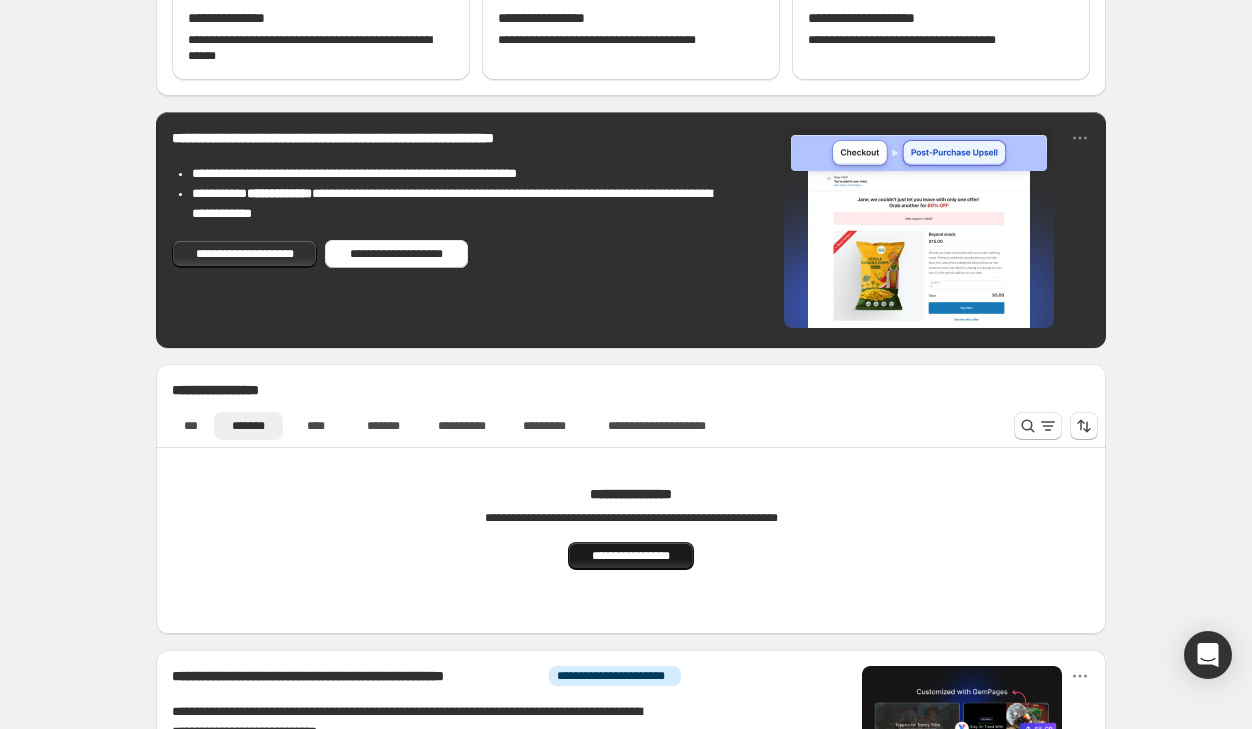 click on "**********" at bounding box center [630, 556] 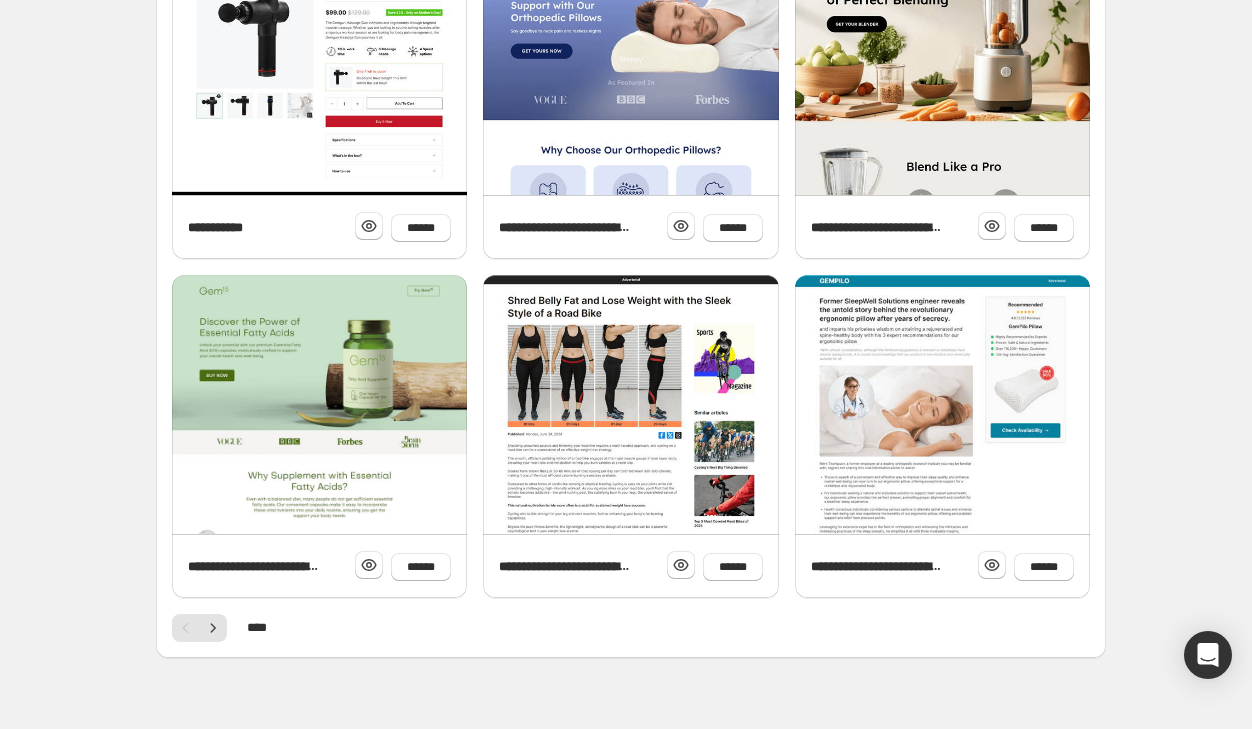 scroll, scrollTop: 705, scrollLeft: 0, axis: vertical 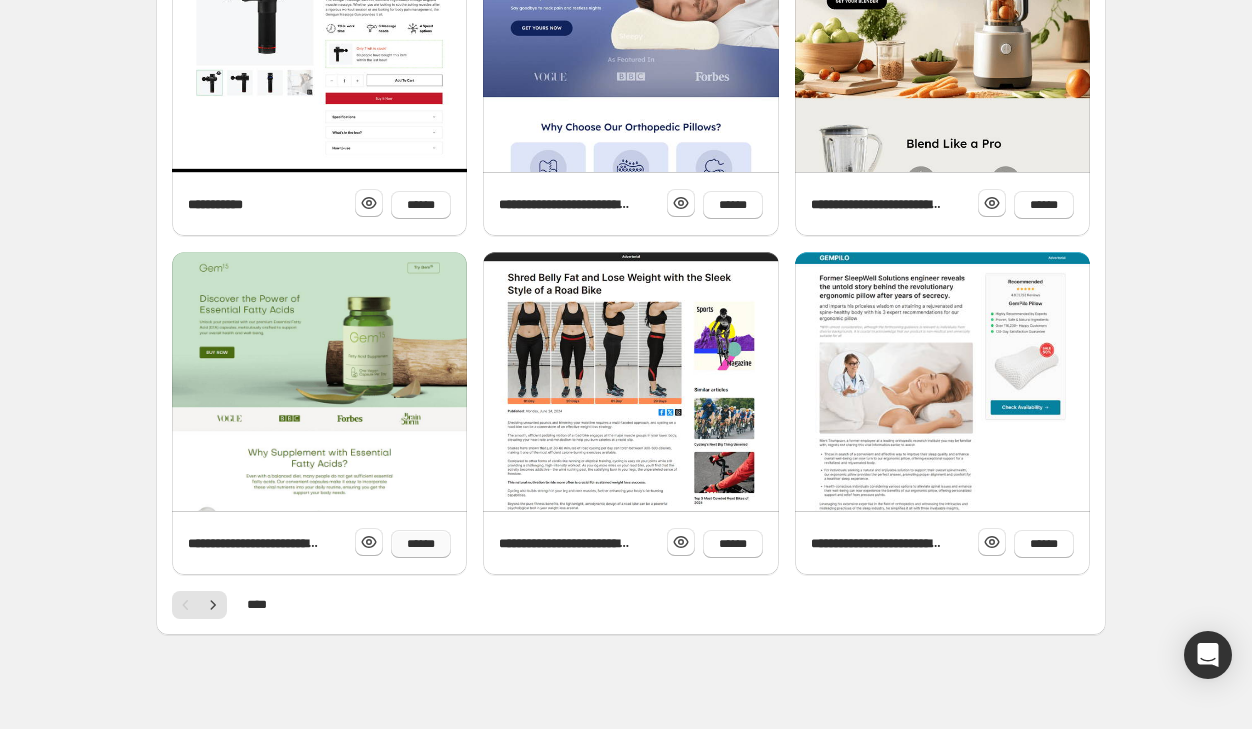 click on "******" at bounding box center [421, 544] 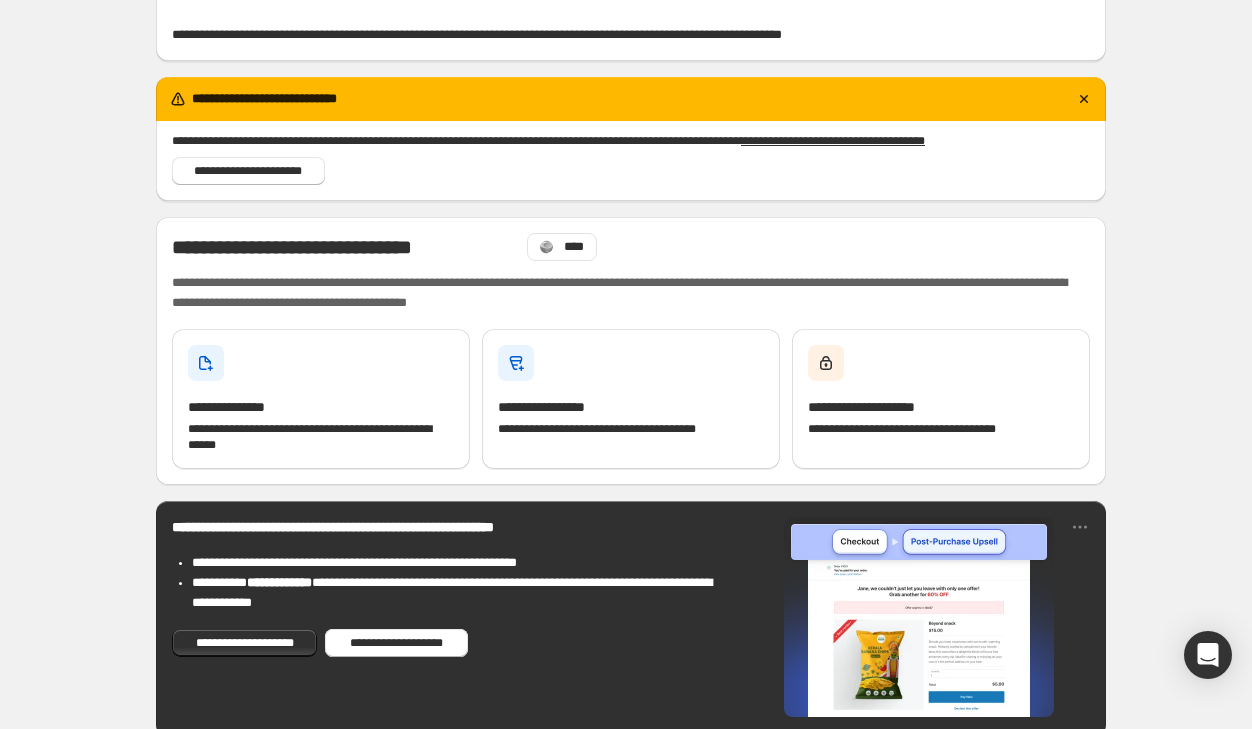 scroll, scrollTop: 0, scrollLeft: 0, axis: both 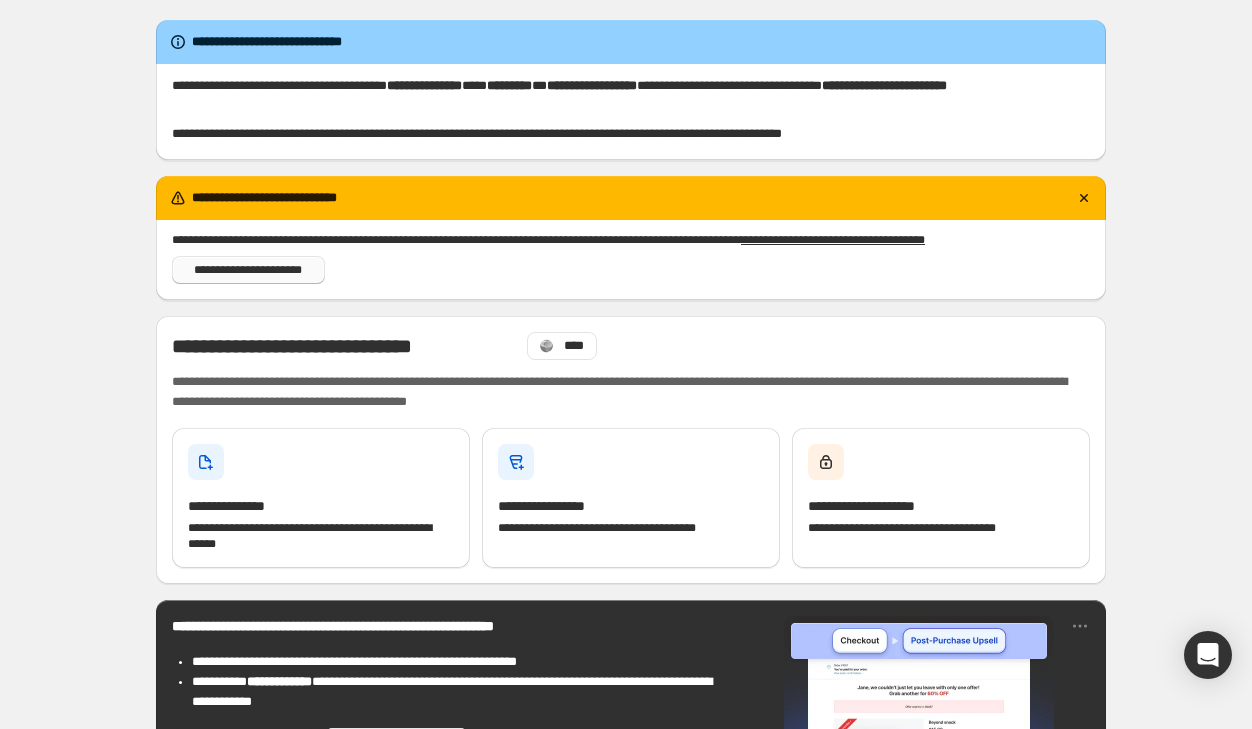 click on "**********" at bounding box center [248, 270] 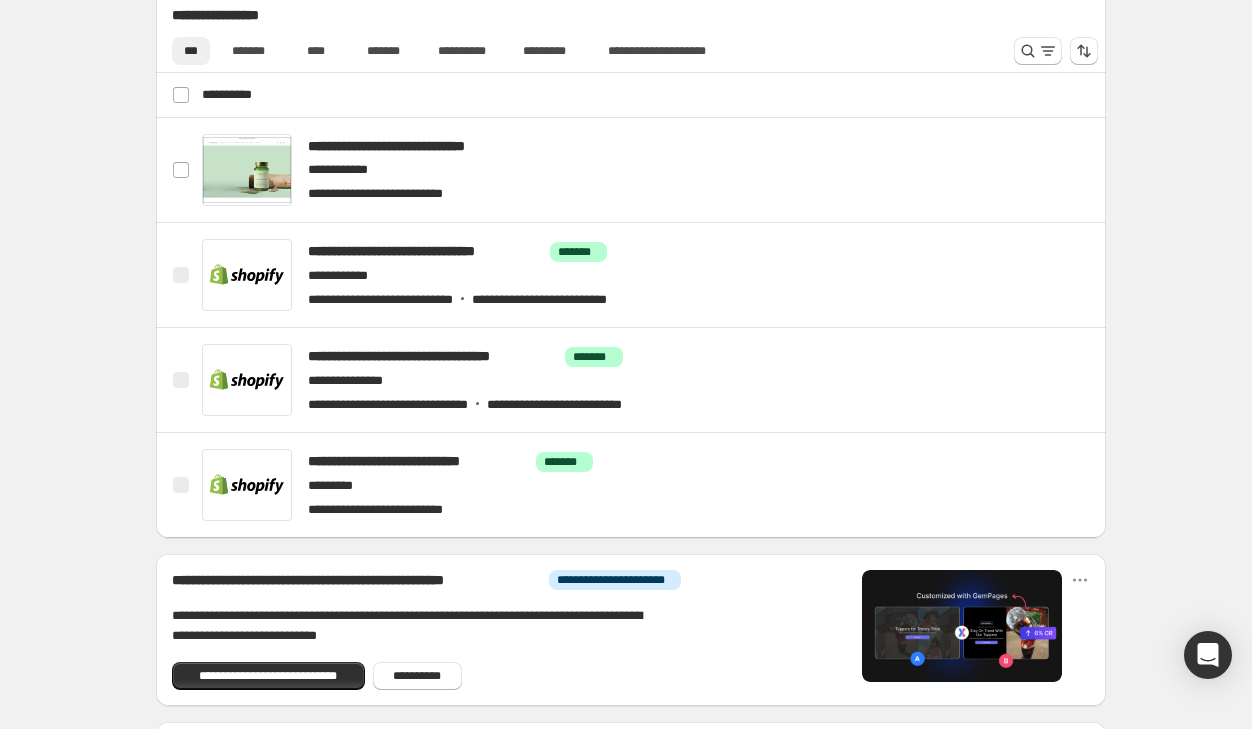 scroll, scrollTop: 730, scrollLeft: 0, axis: vertical 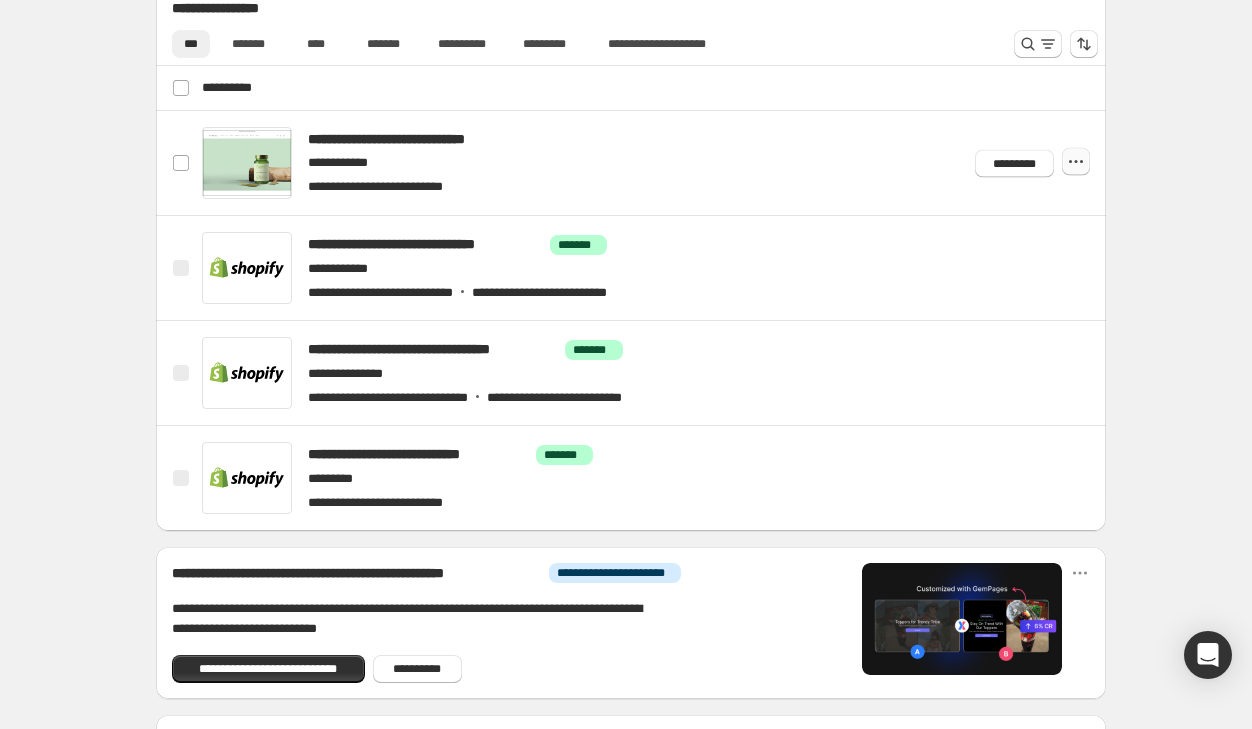 click 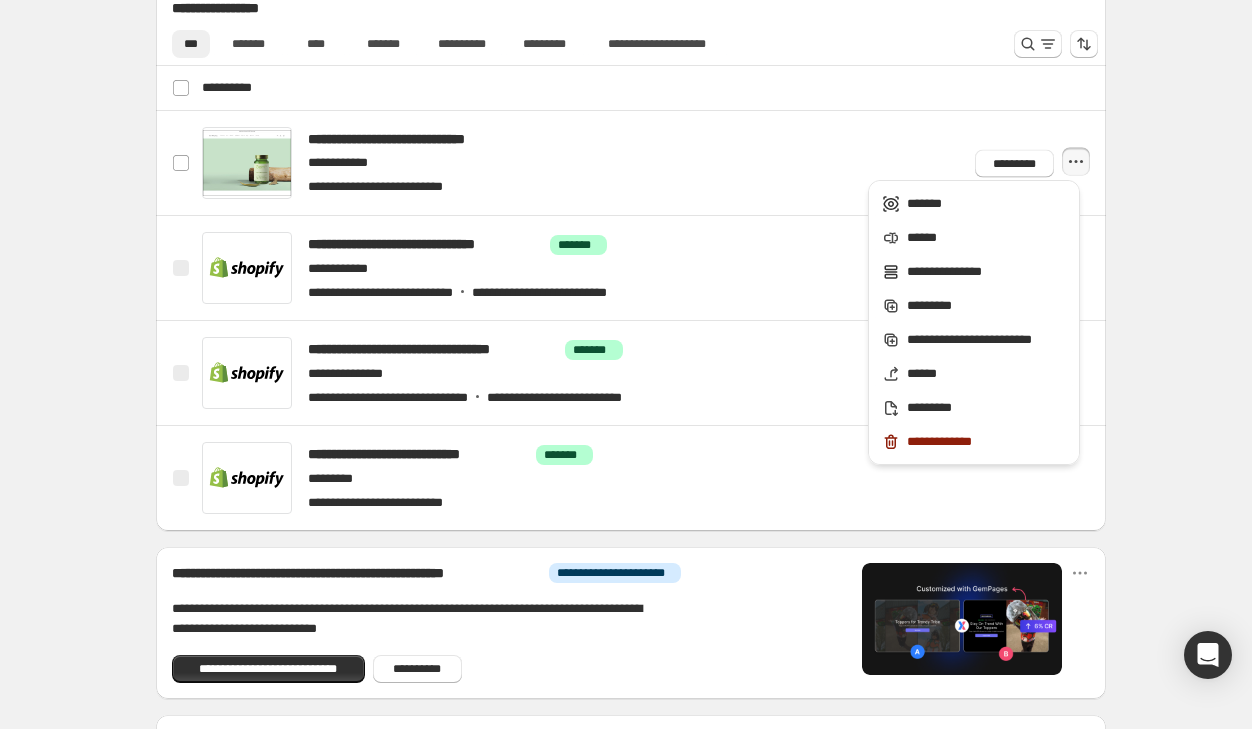 click on "**********" at bounding box center (631, 204) 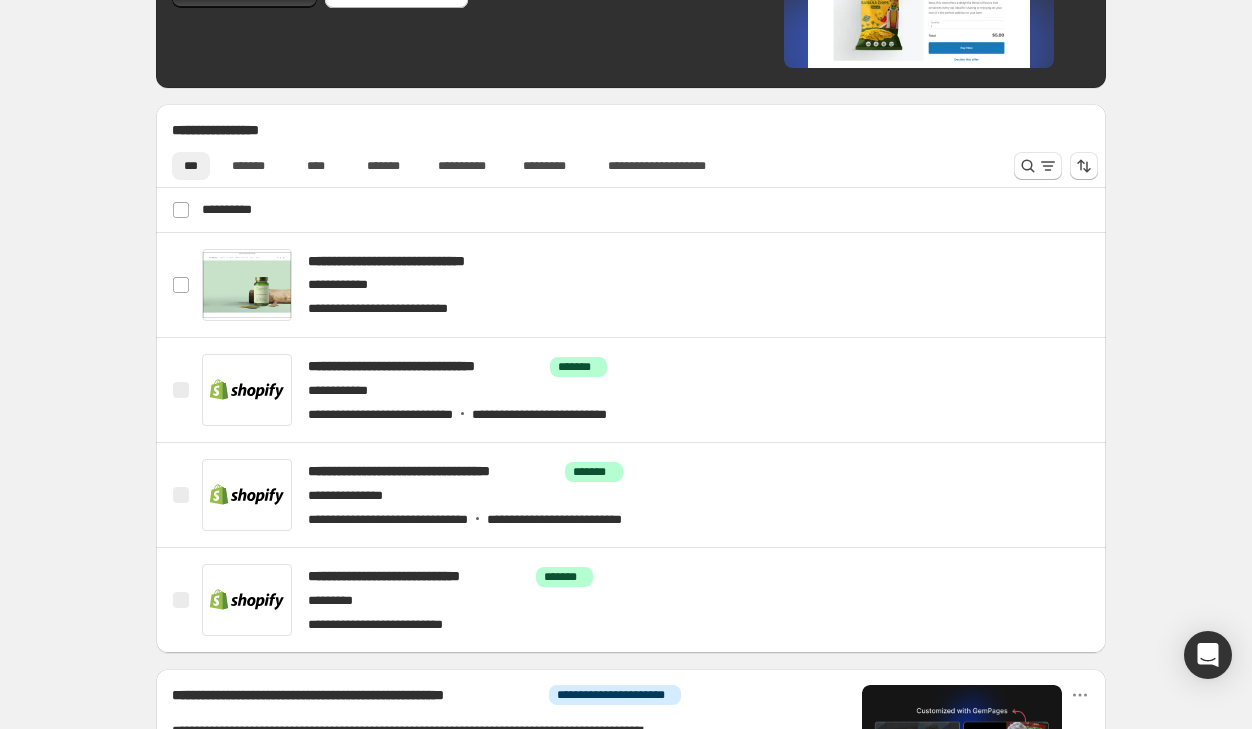 scroll, scrollTop: 630, scrollLeft: 0, axis: vertical 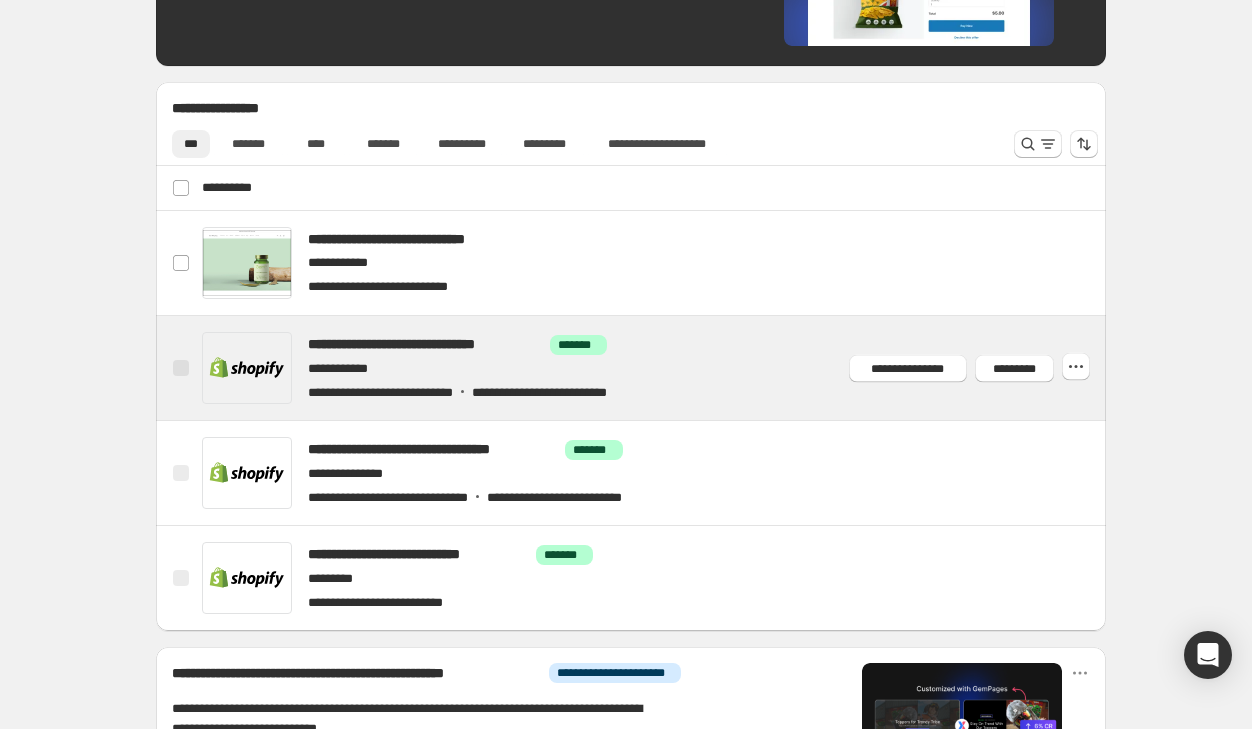 click at bounding box center (655, 368) 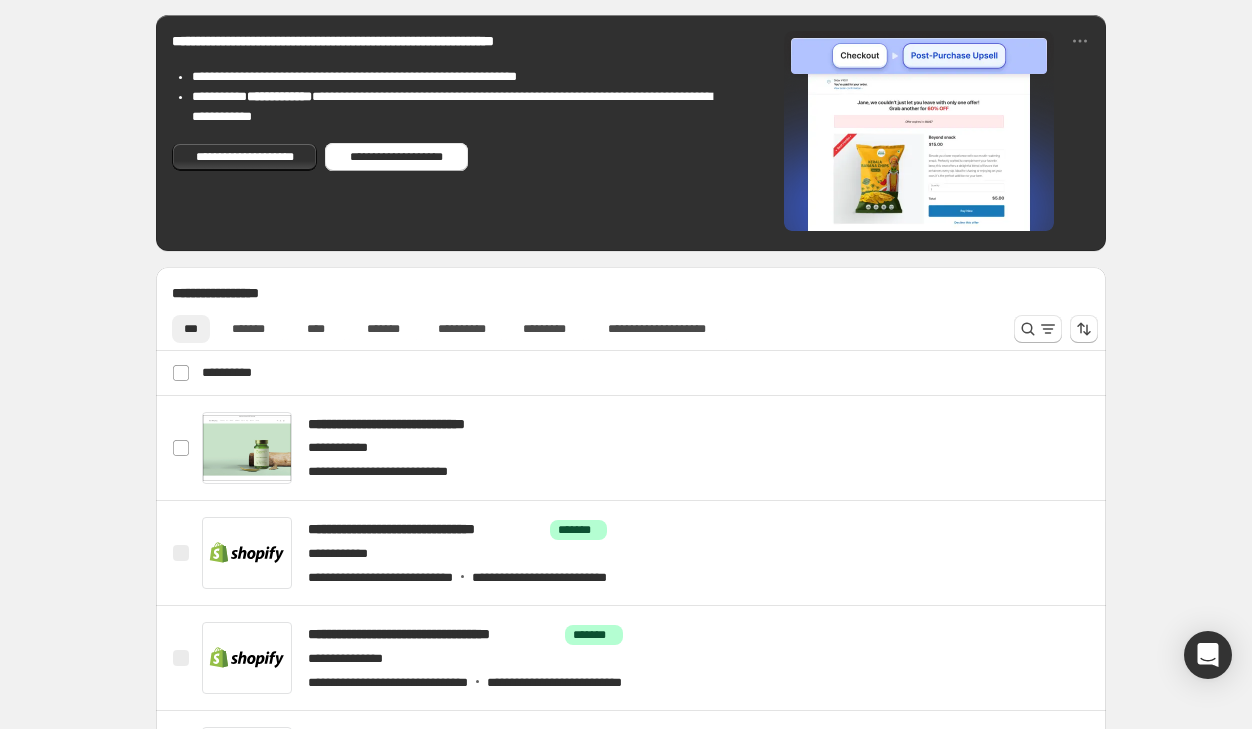 scroll, scrollTop: 610, scrollLeft: 0, axis: vertical 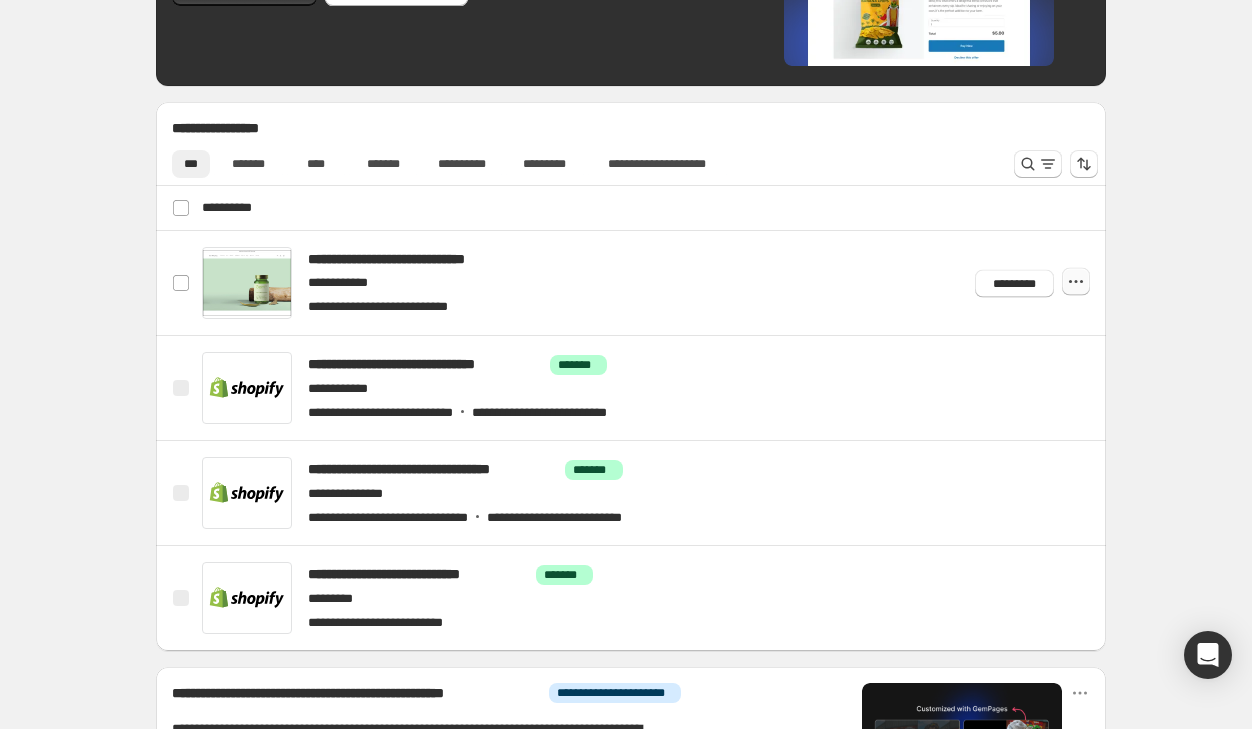 click 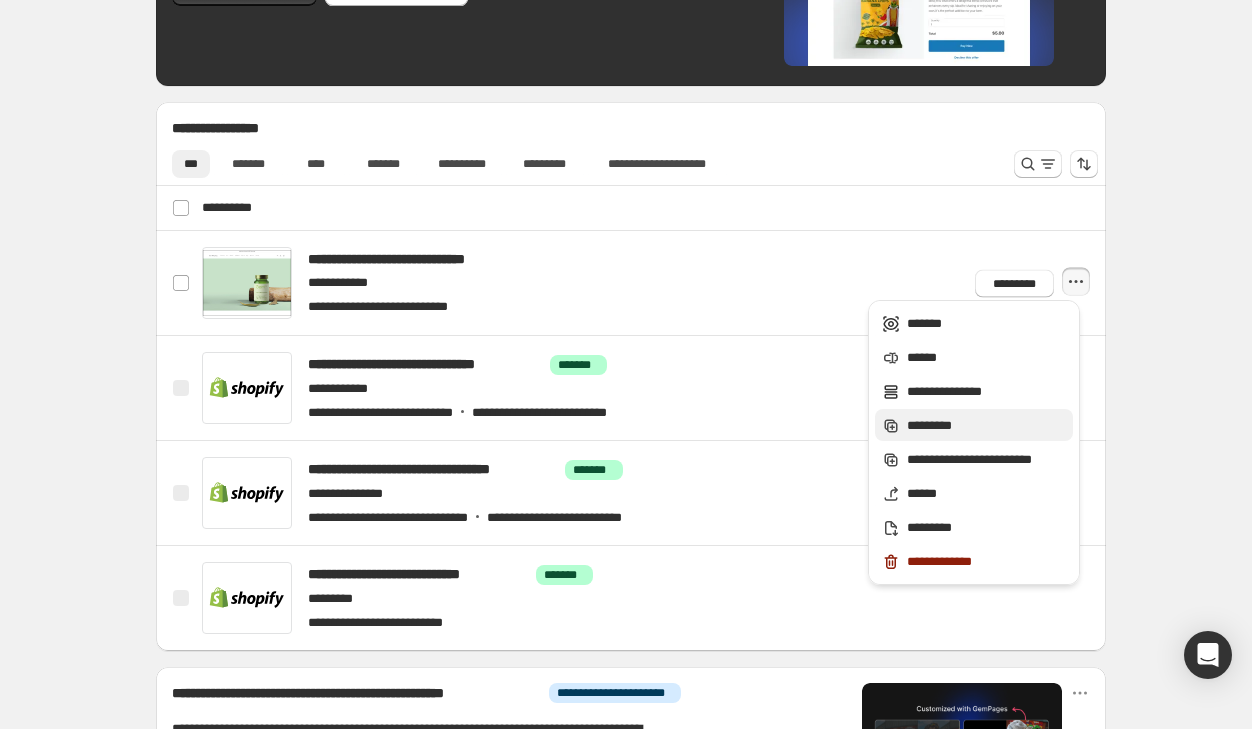 click on "*********" at bounding box center (987, 426) 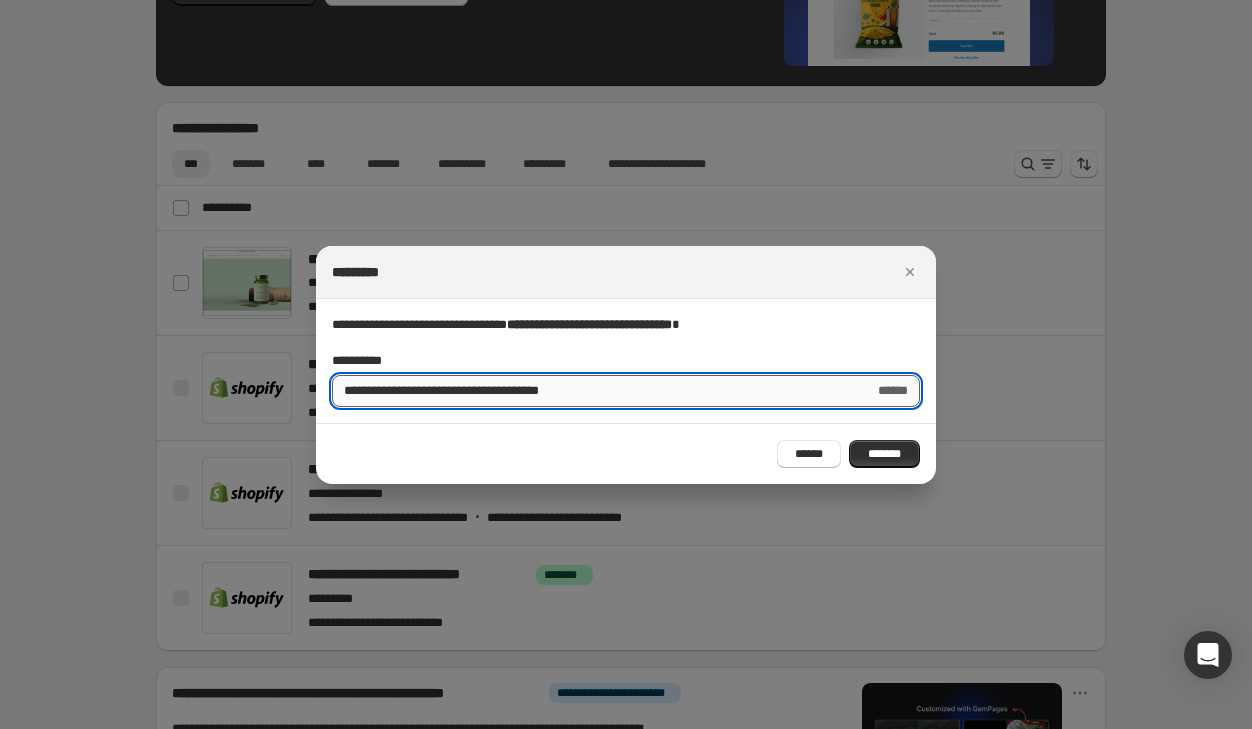 click on "**********" at bounding box center [595, 391] 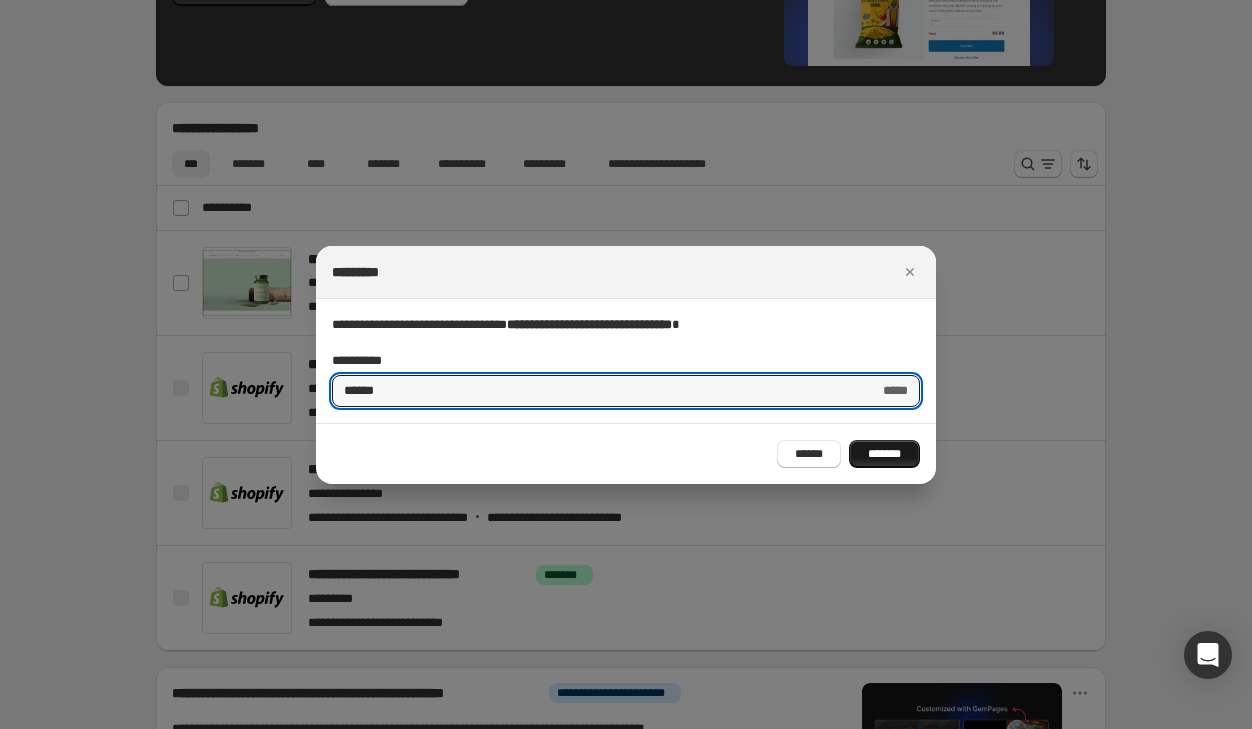 type on "******" 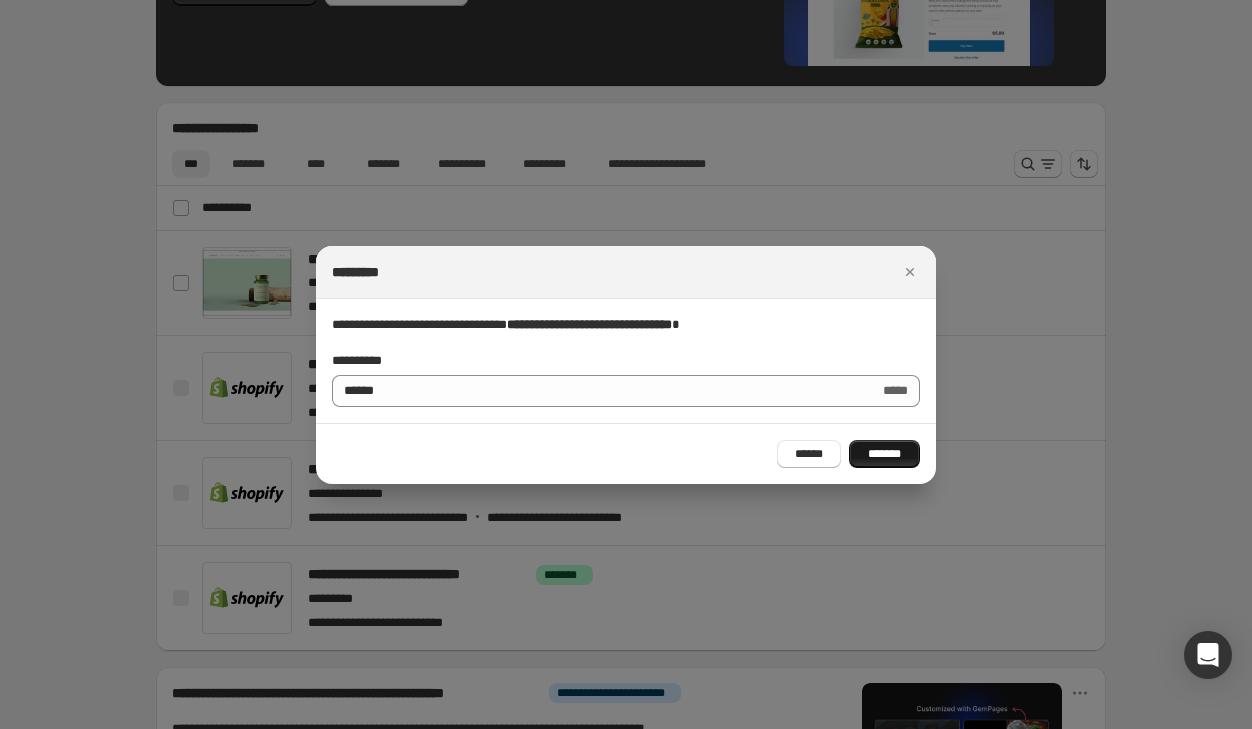 click on "*******" at bounding box center (884, 454) 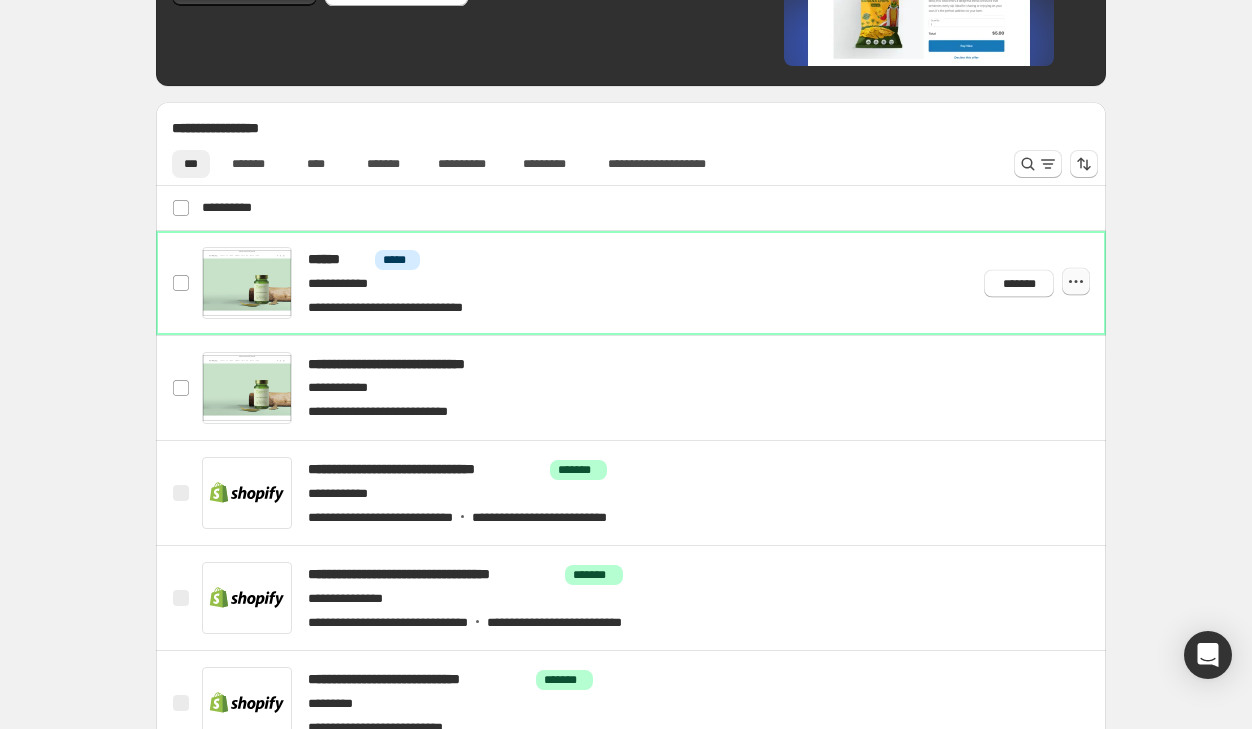click 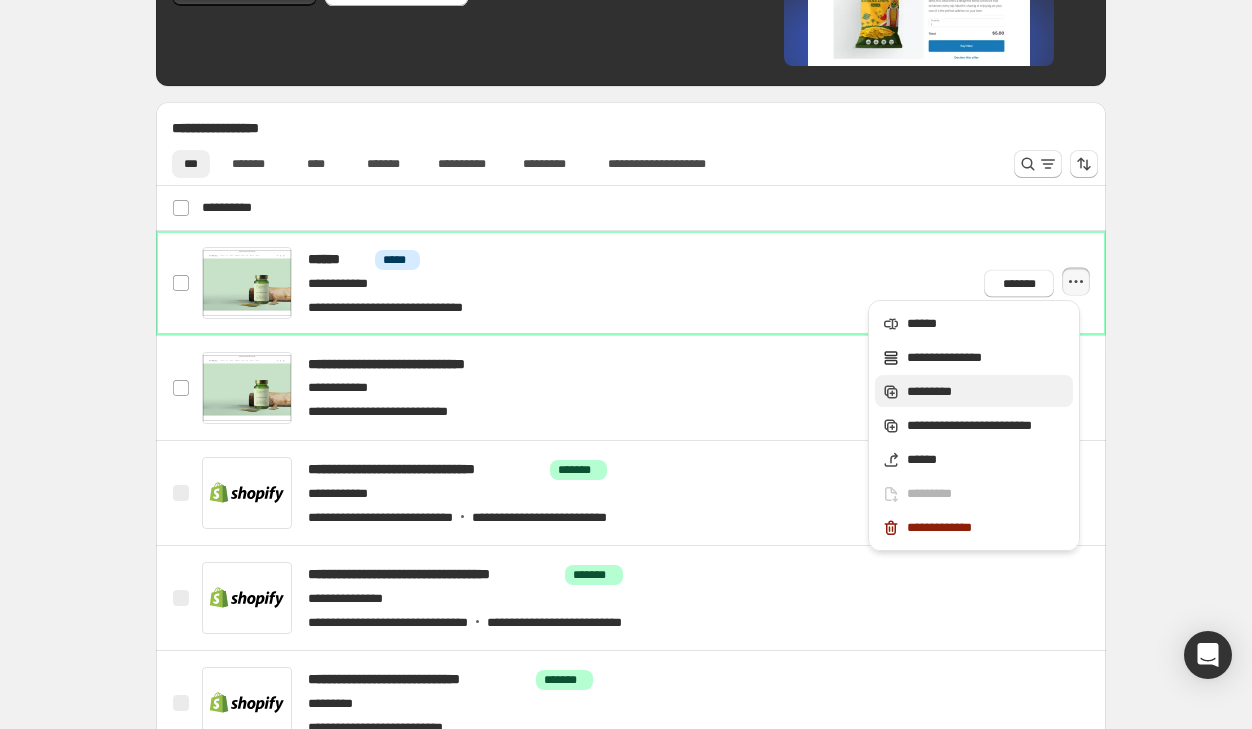 click on "*********" at bounding box center (987, 392) 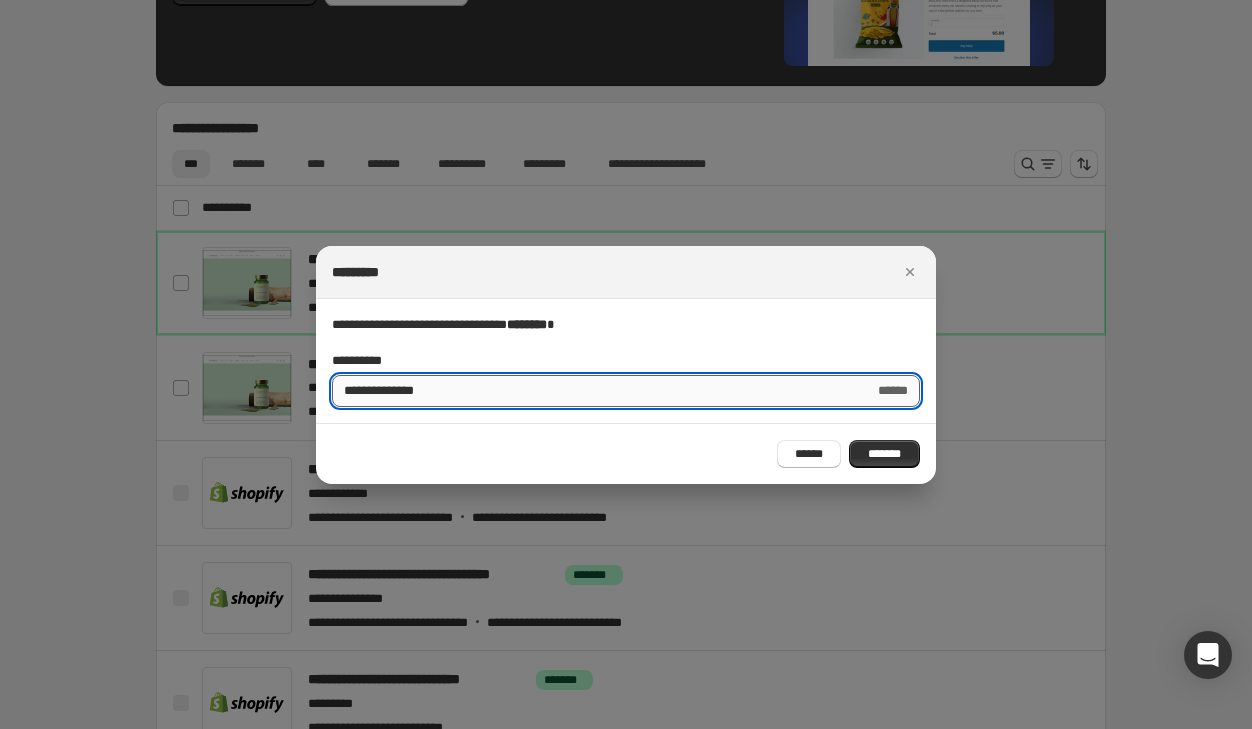 click on "**********" at bounding box center [597, 391] 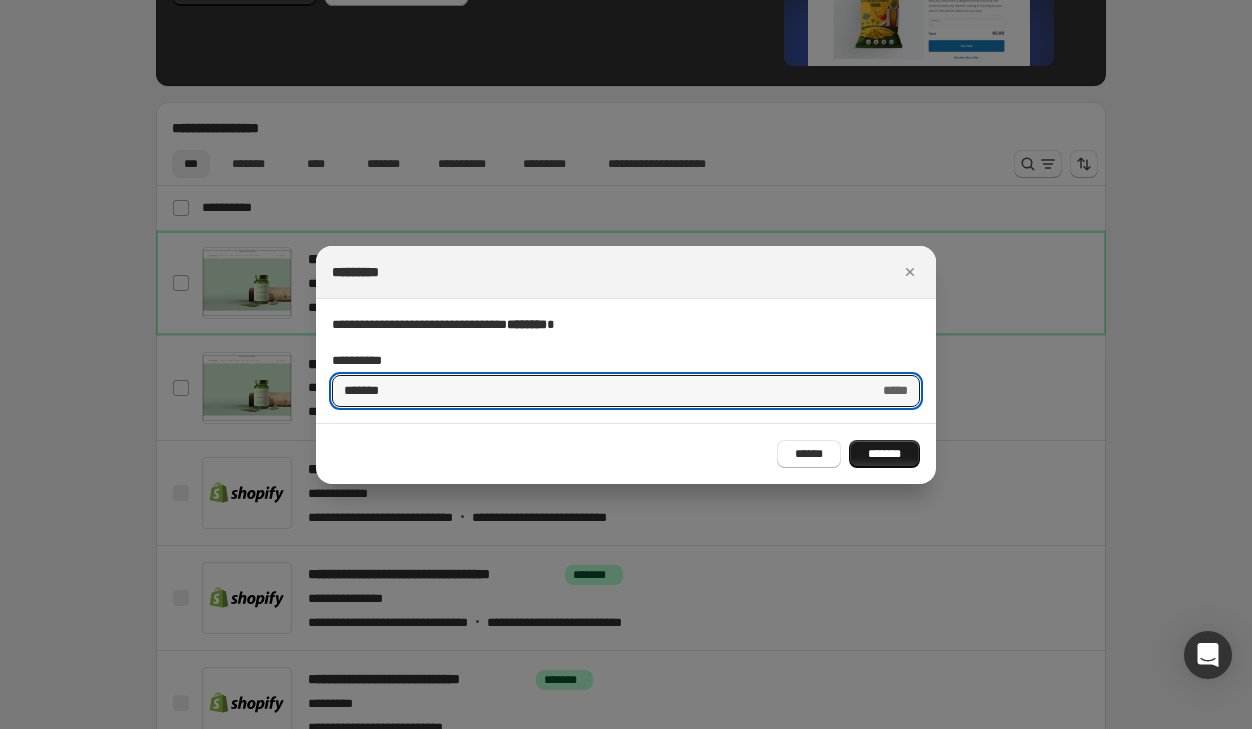 type on "*******" 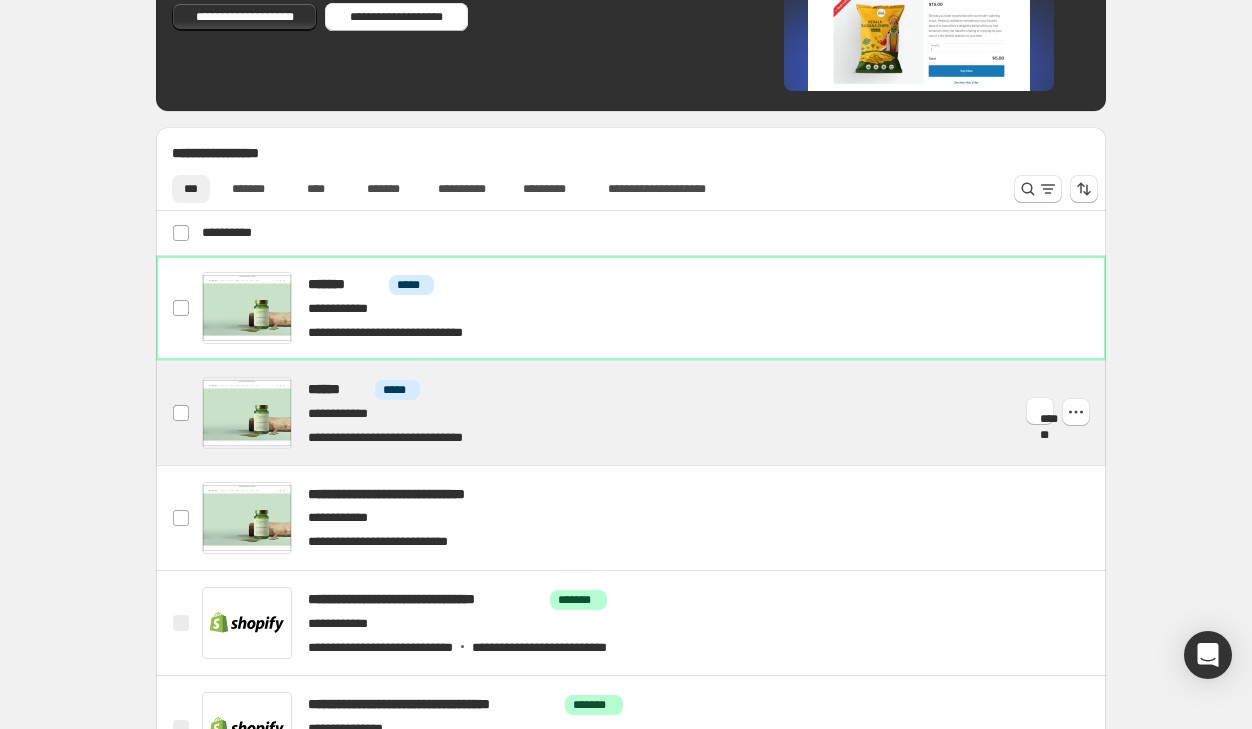 scroll, scrollTop: 579, scrollLeft: 0, axis: vertical 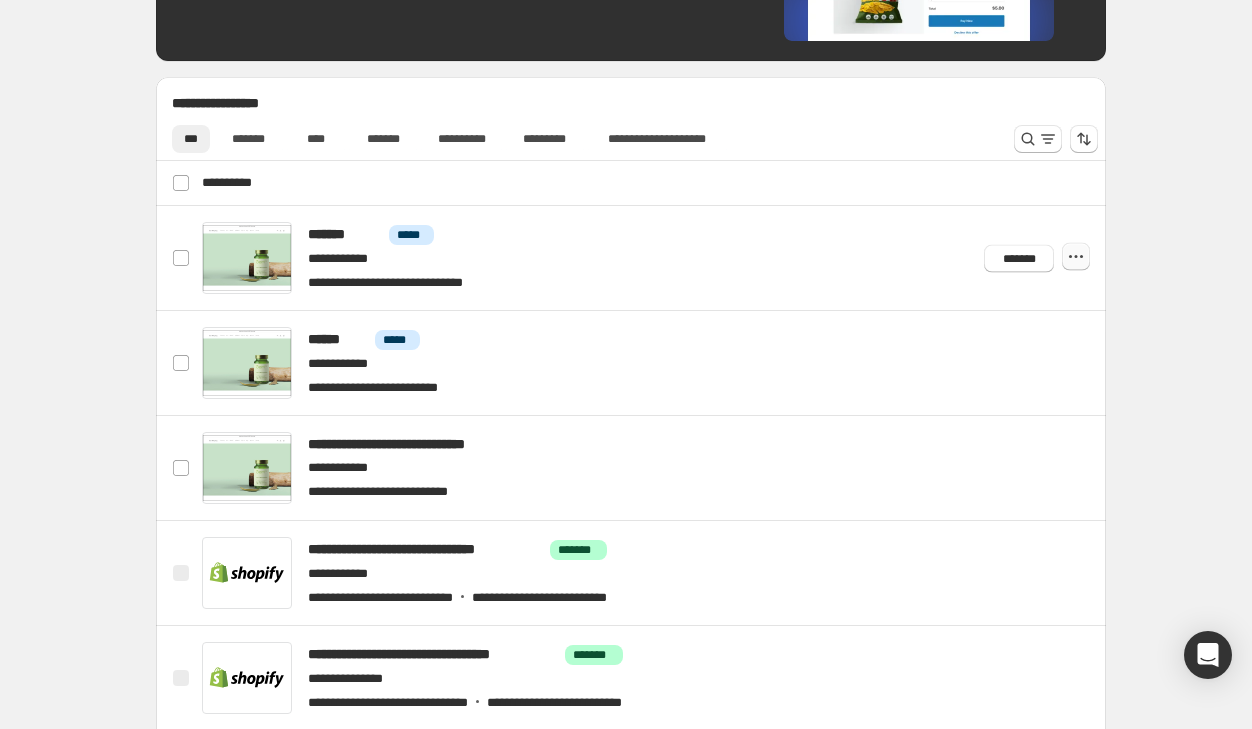 click 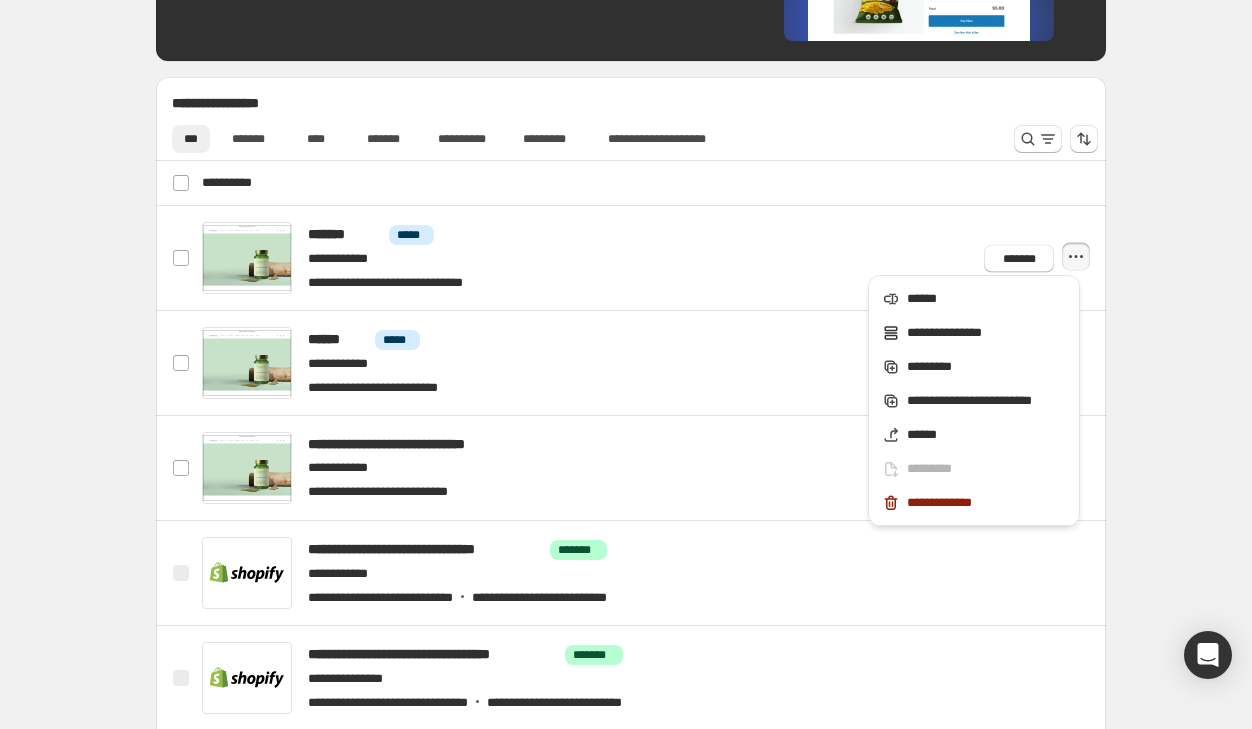 click on "**********" at bounding box center (631, 382) 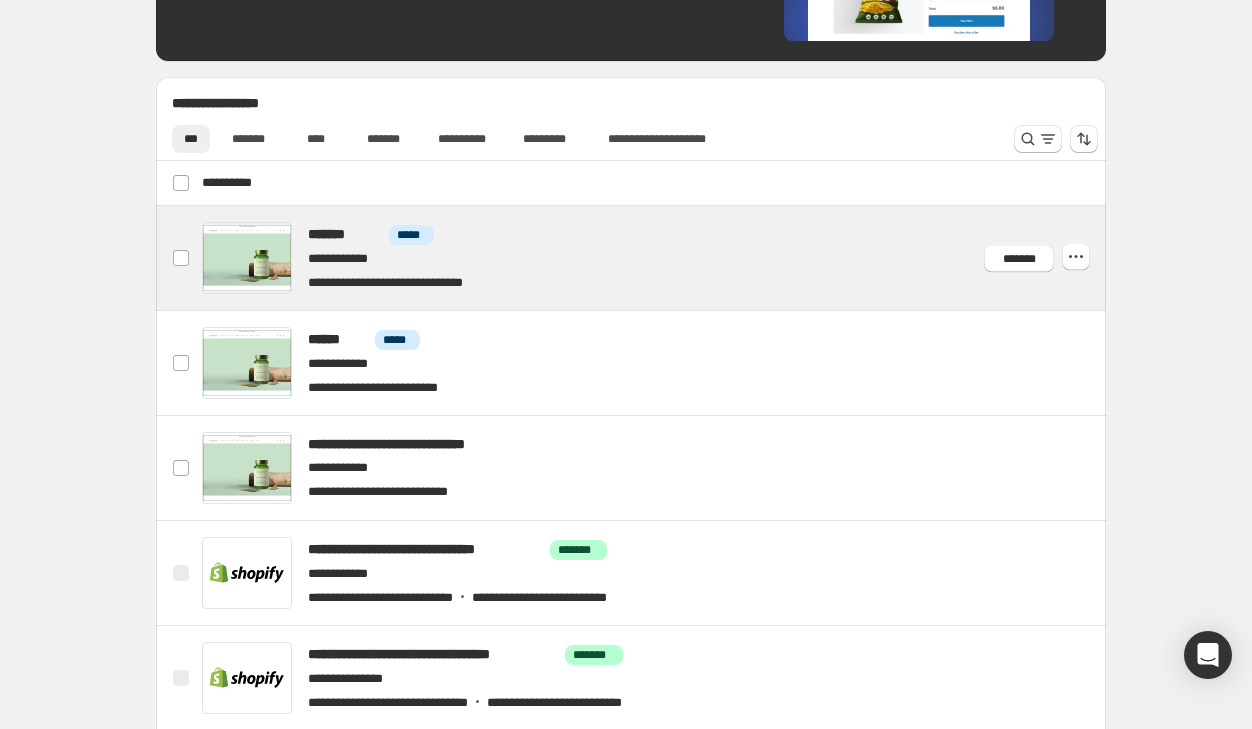 click at bounding box center [655, 258] 